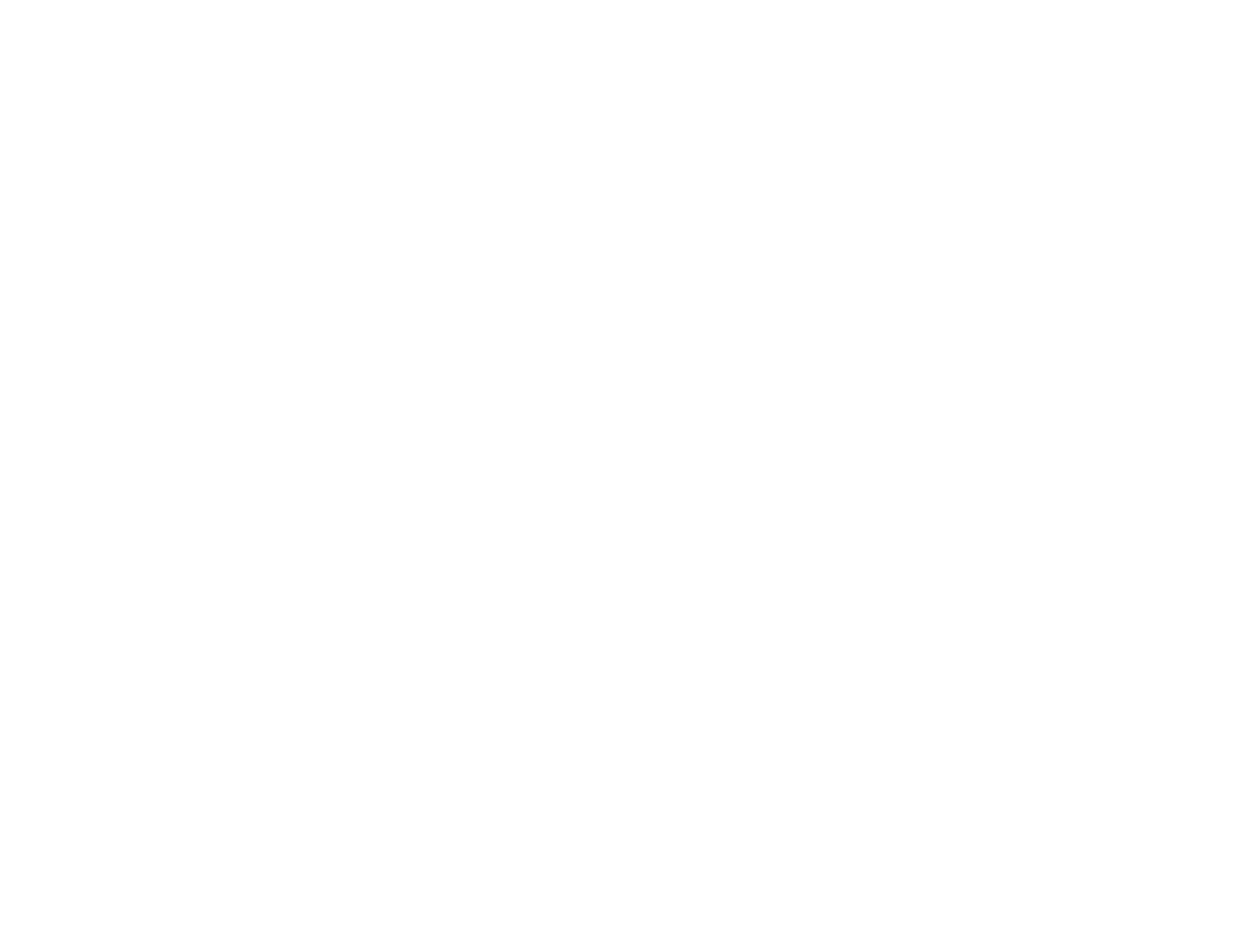 scroll, scrollTop: 0, scrollLeft: 0, axis: both 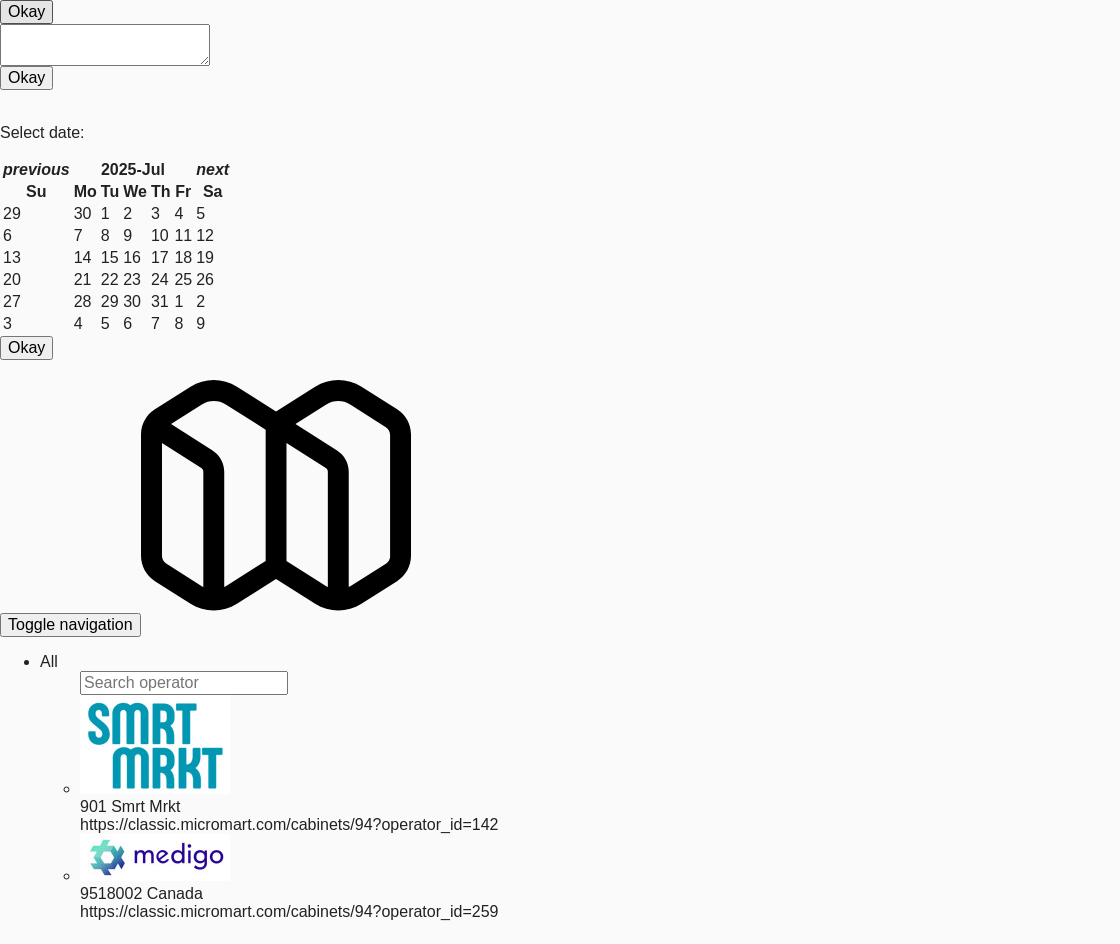 click on "Operations" at bounding box center [49, 661] 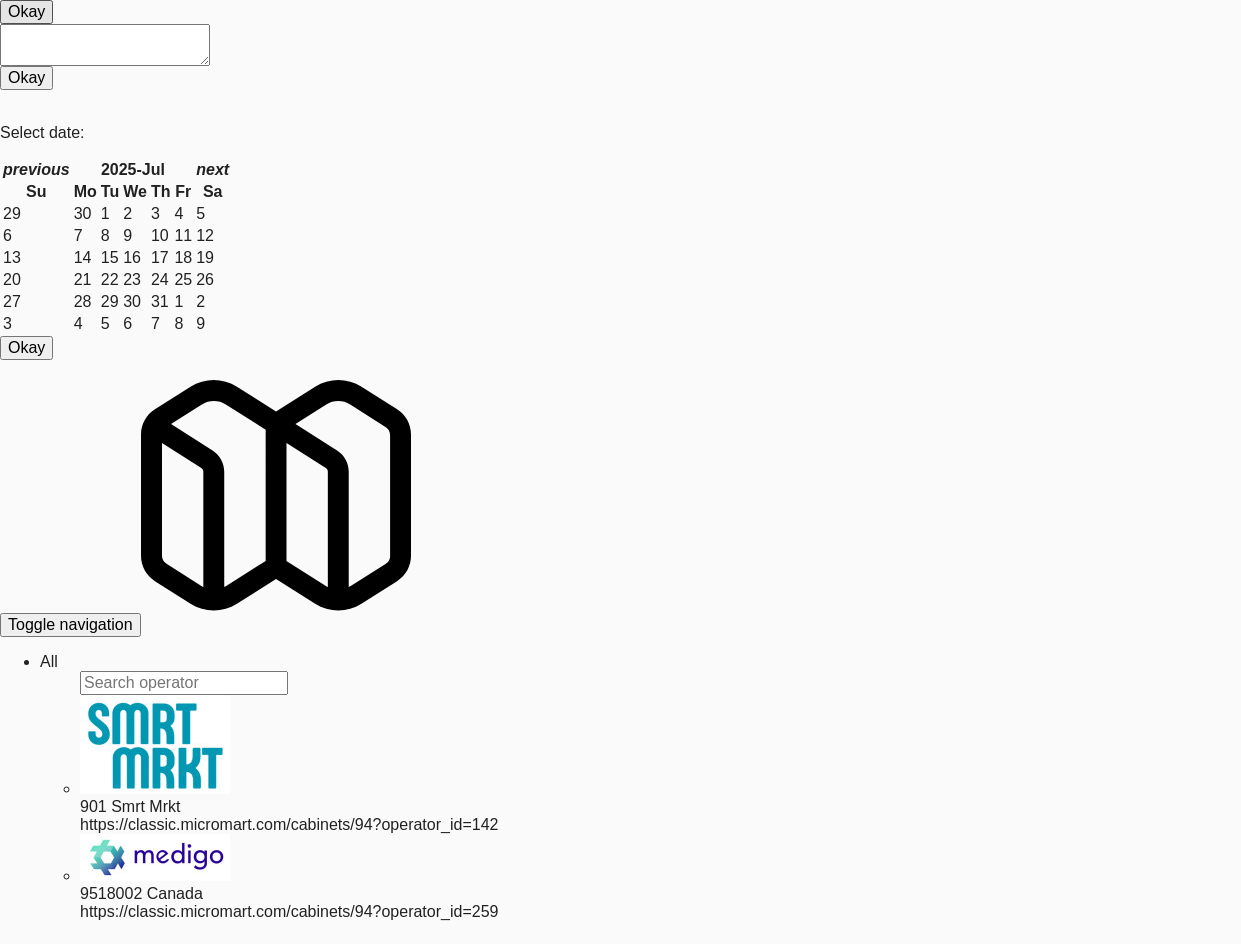 click on "[FIRST]" at bounding box center [104, 30747] 